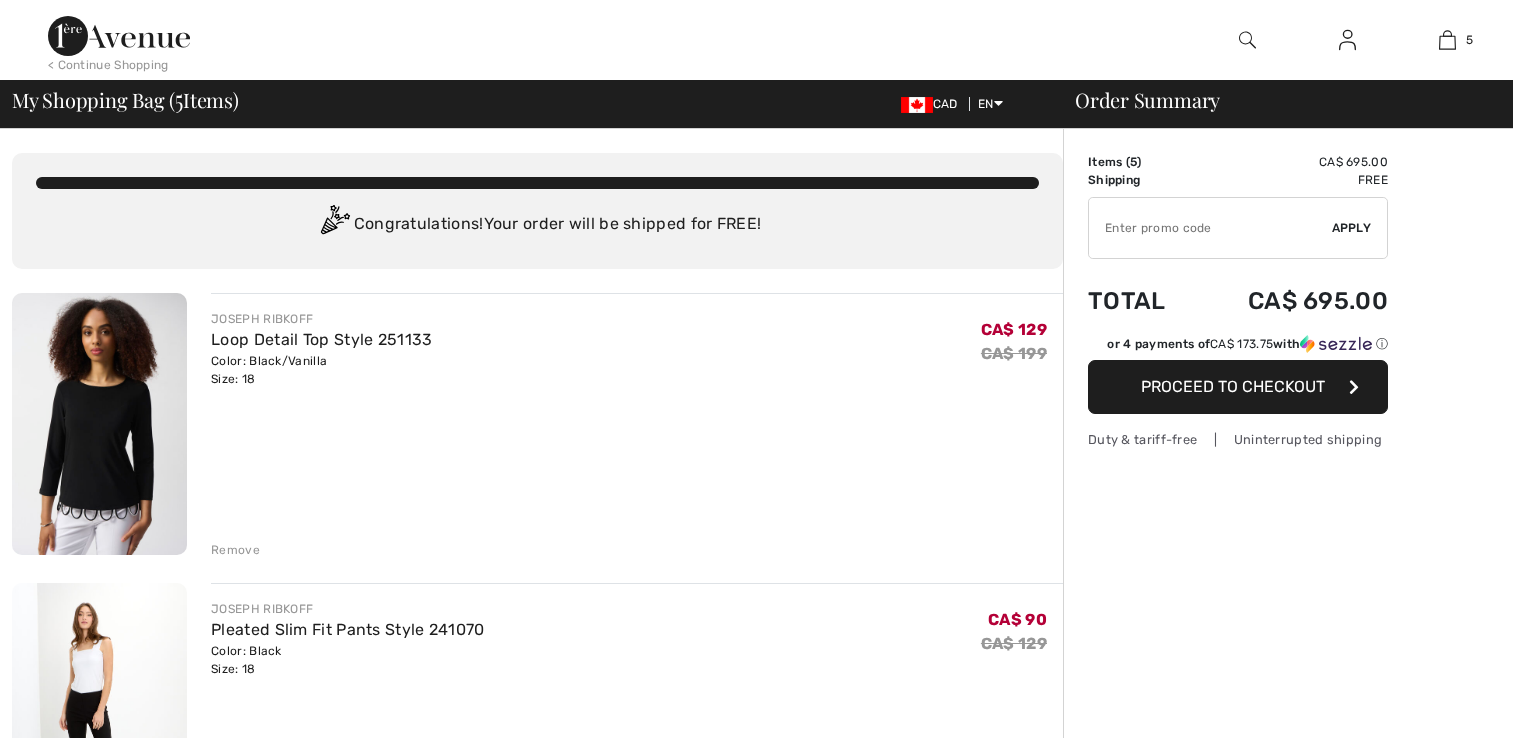 scroll, scrollTop: 0, scrollLeft: 0, axis: both 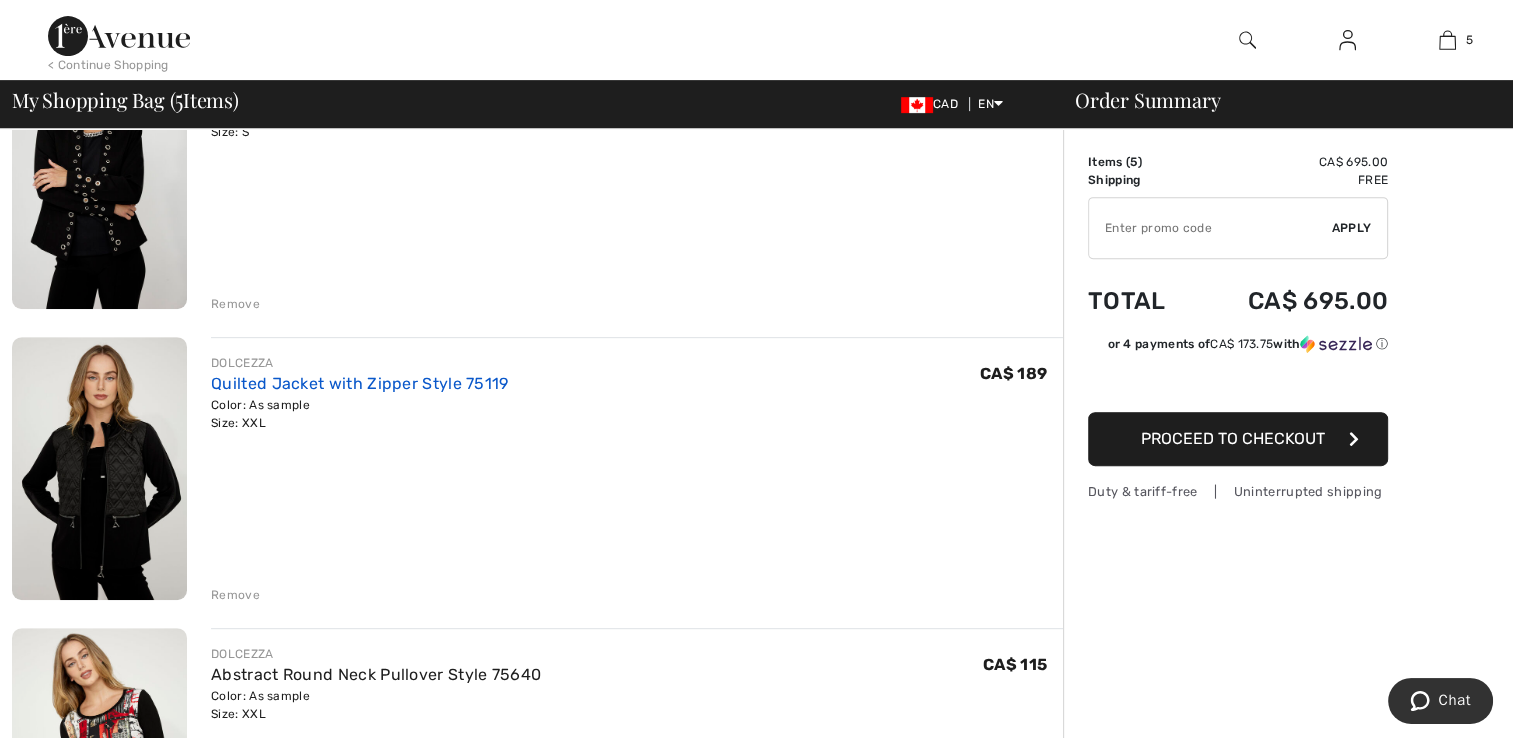click on "Quilted Jacket with Zipper Style 75119" at bounding box center (359, 383) 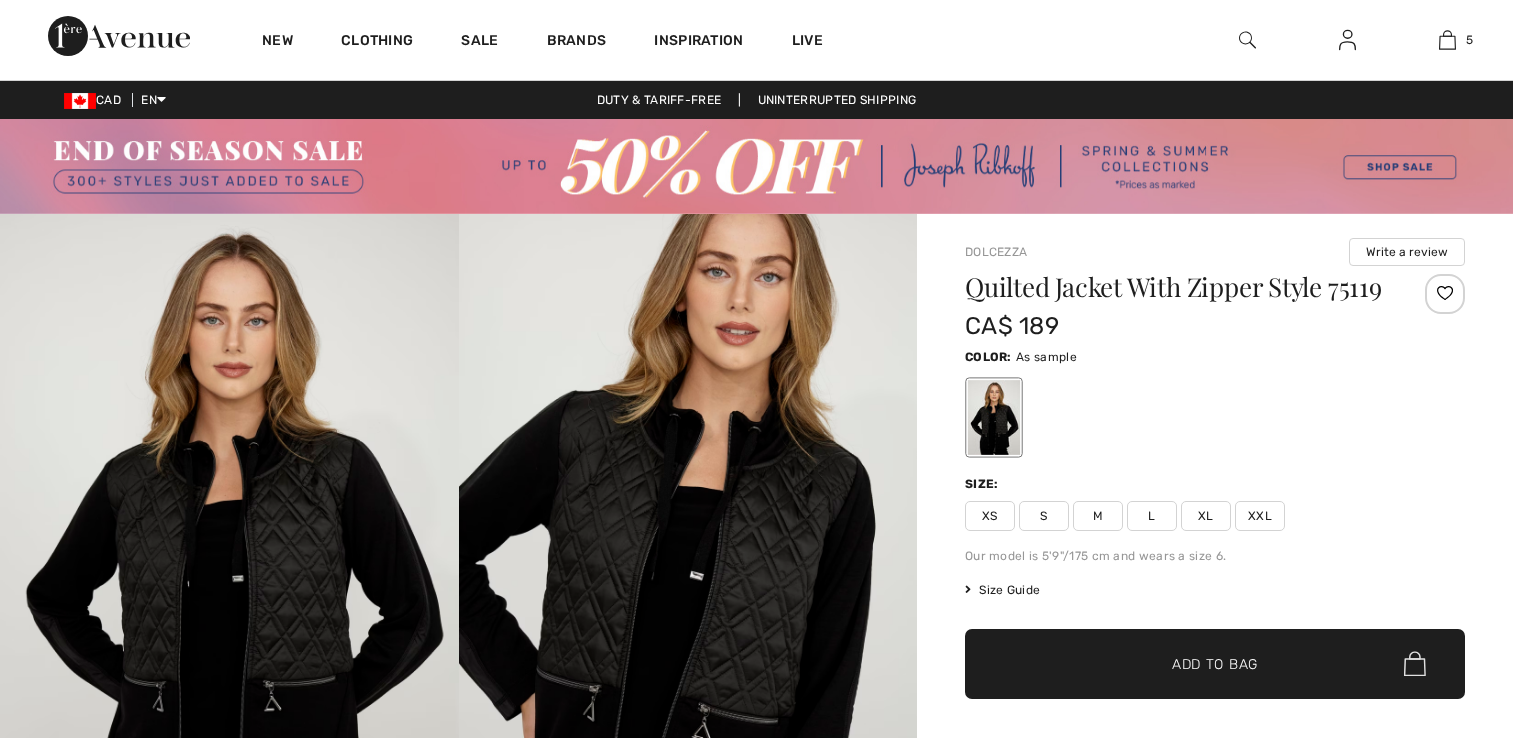 scroll, scrollTop: 0, scrollLeft: 0, axis: both 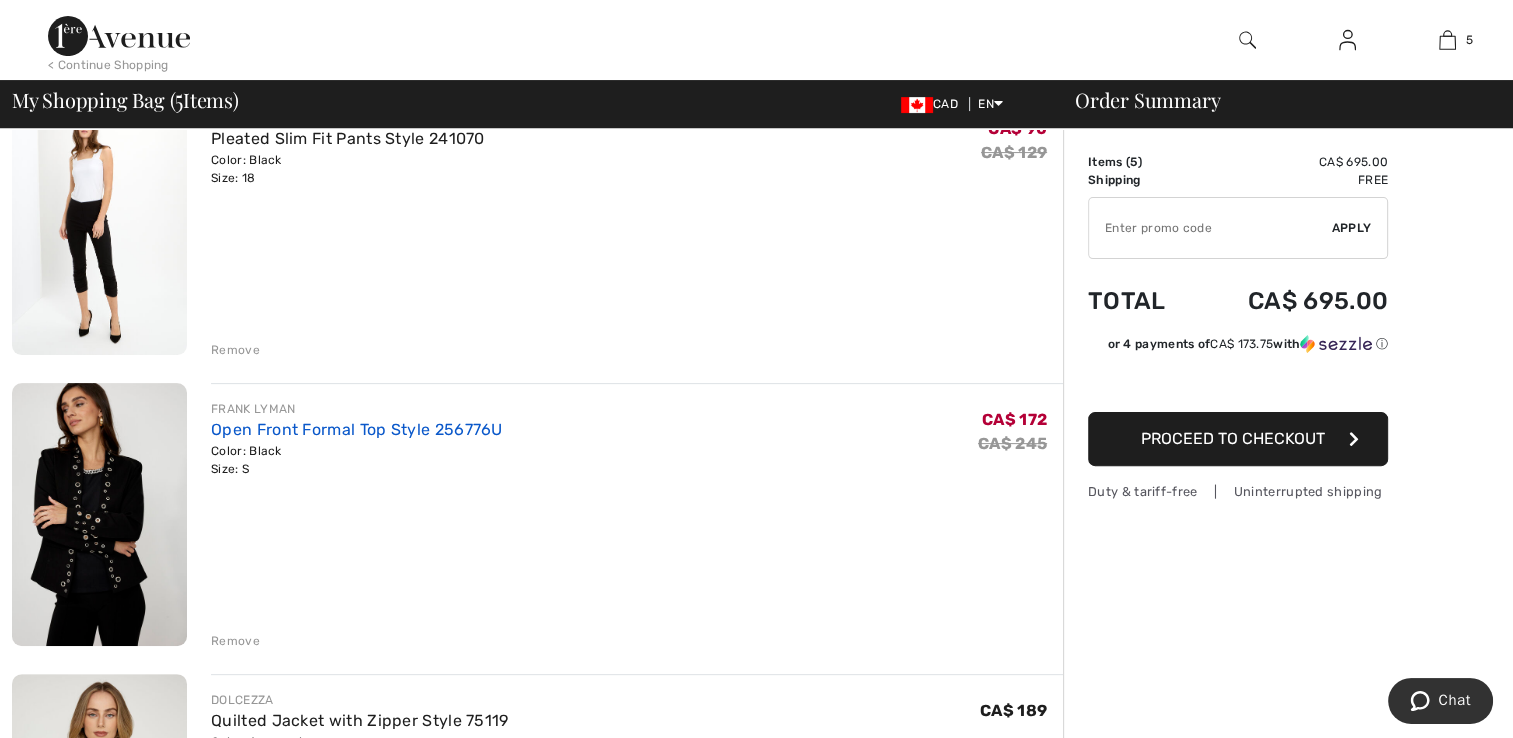 click on "Open Front Formal Top Style 256776U" at bounding box center [357, 429] 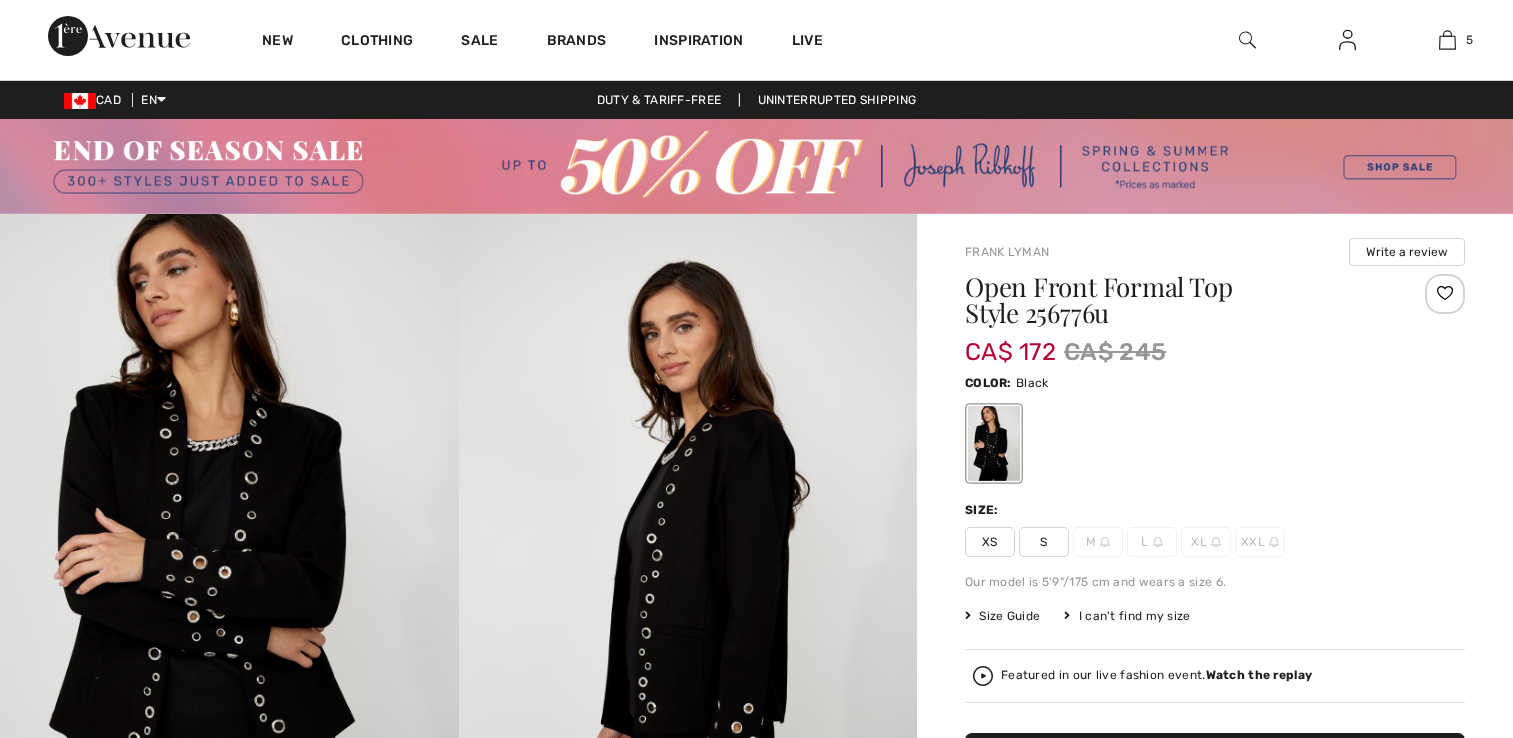 scroll, scrollTop: 0, scrollLeft: 0, axis: both 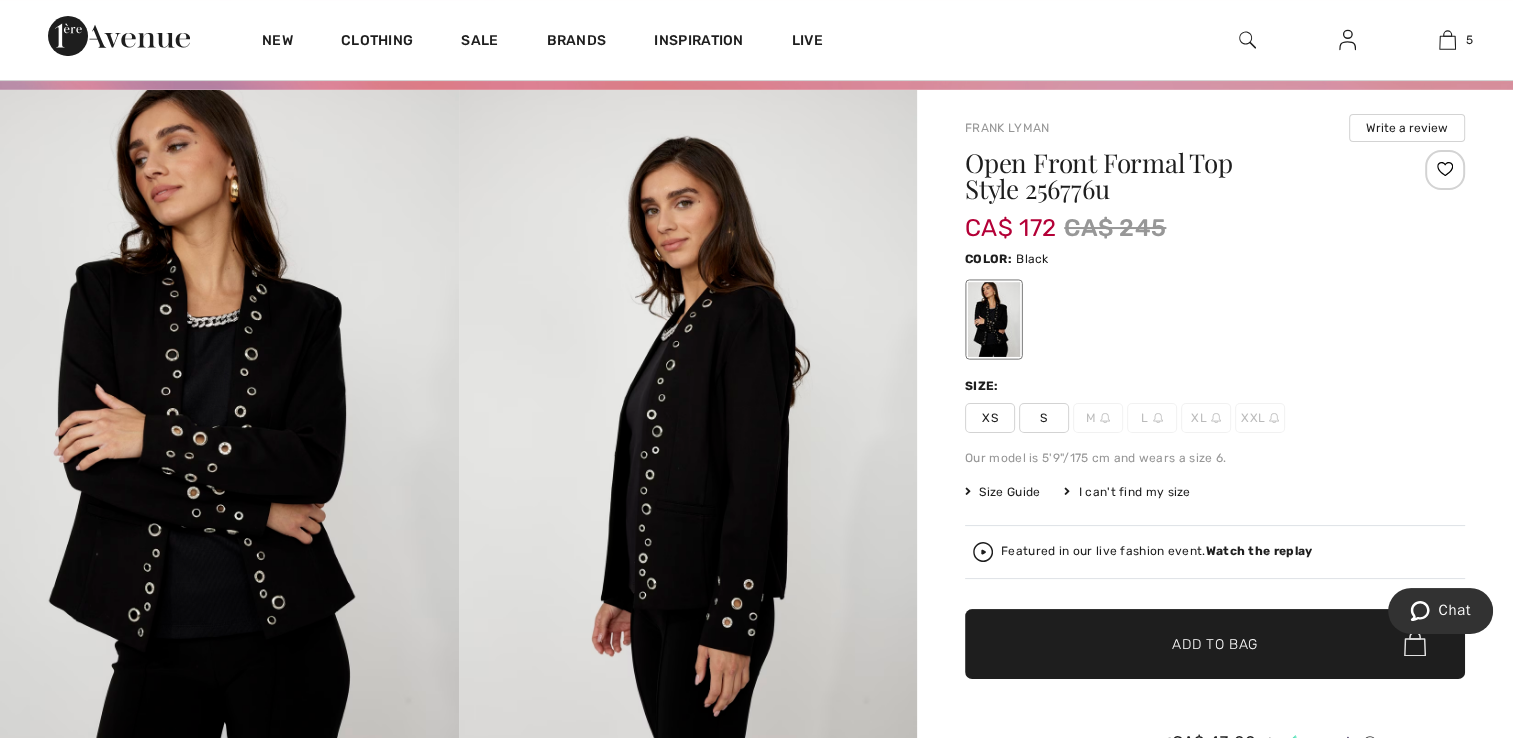 click on "Size Guide" at bounding box center (1002, 492) 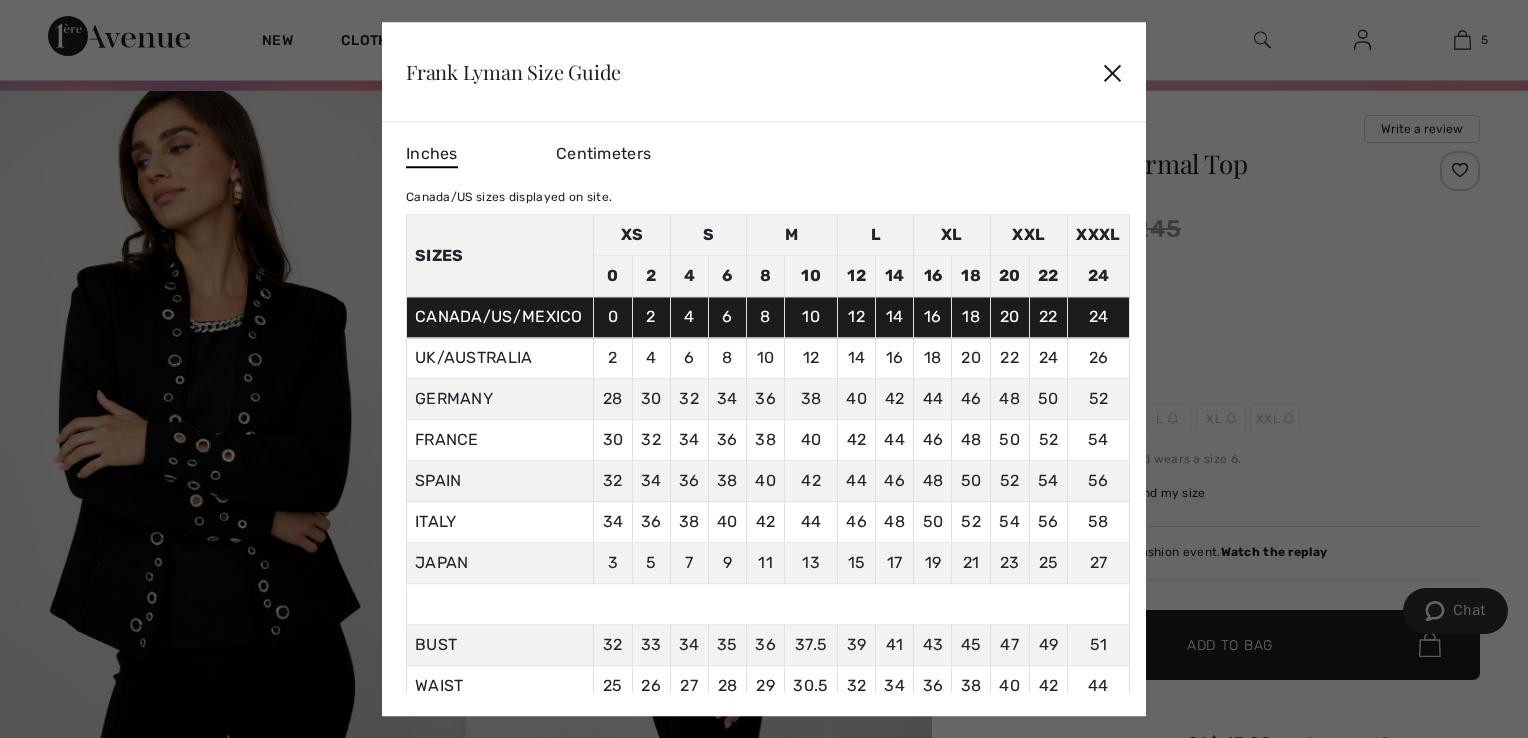 click on "✕" at bounding box center (1112, 72) 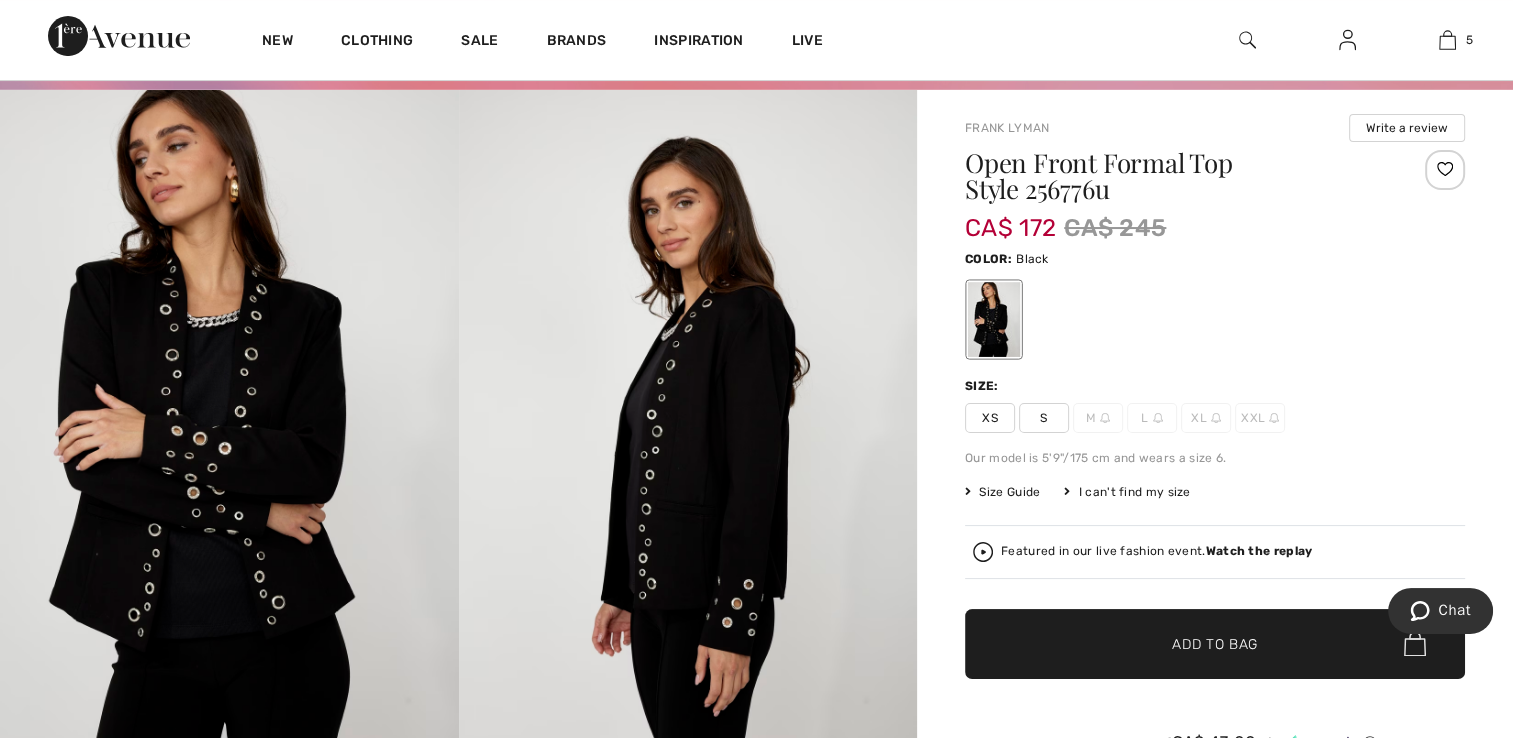click on "I can't find my size" at bounding box center (1127, 492) 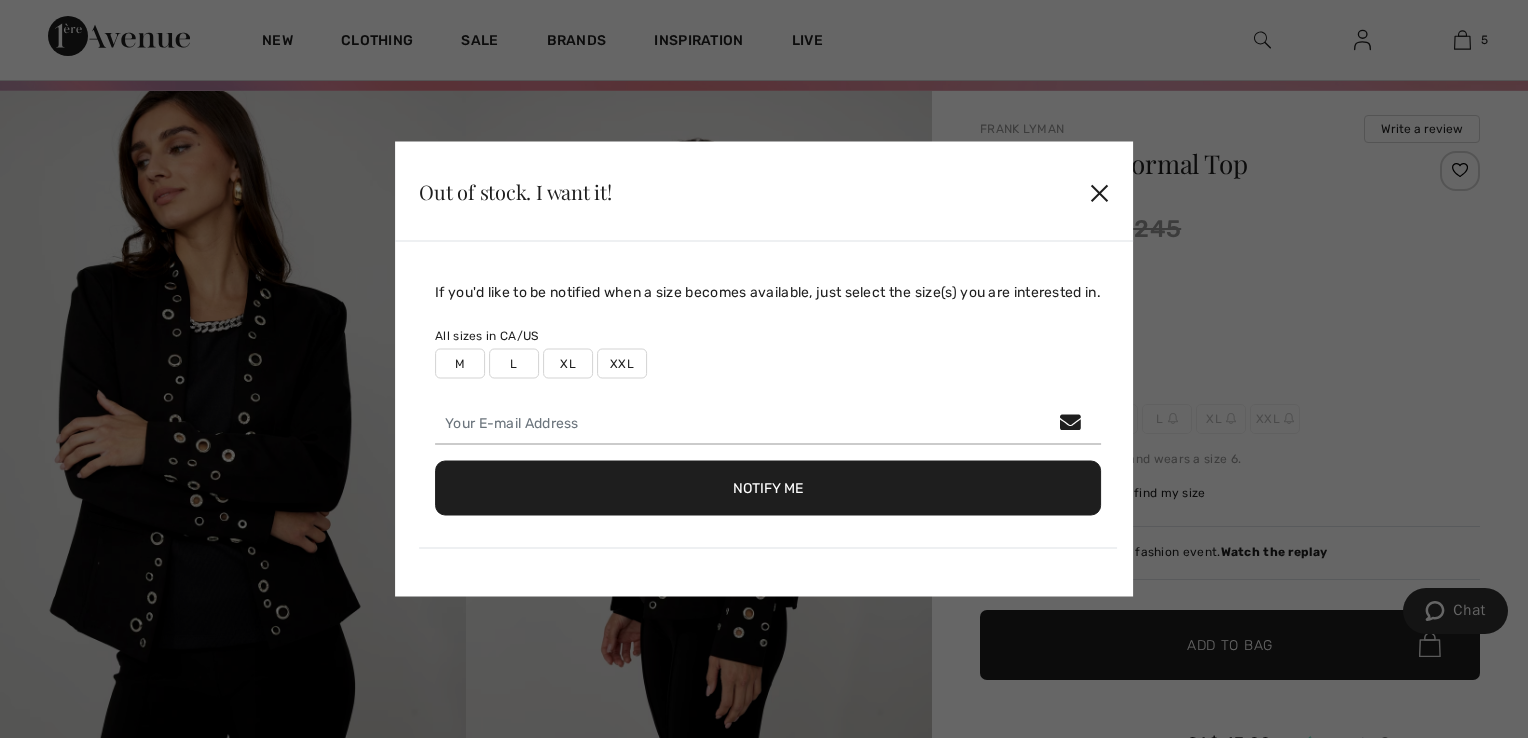 click on "XXL" at bounding box center (622, 364) 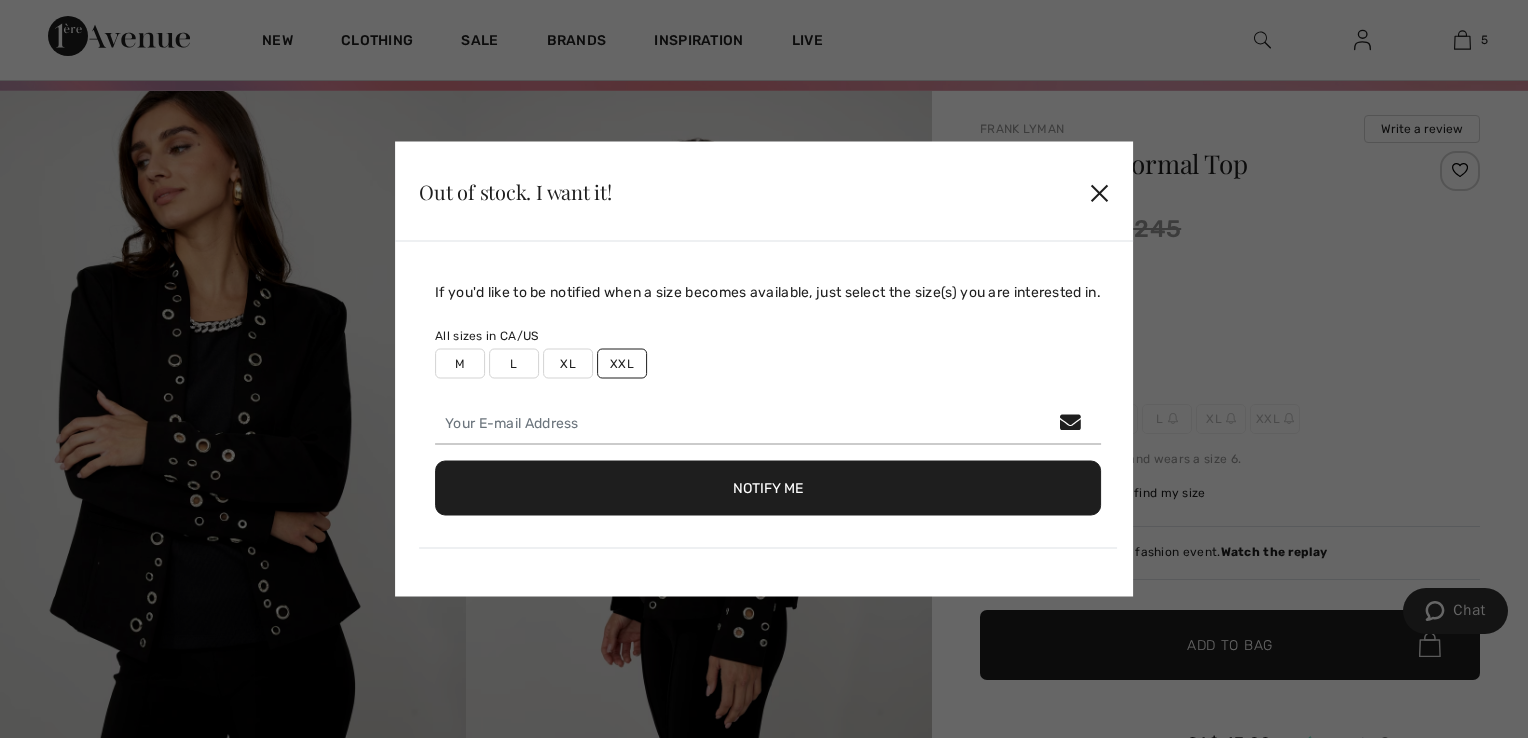 click on "Notify Me" at bounding box center [768, 488] 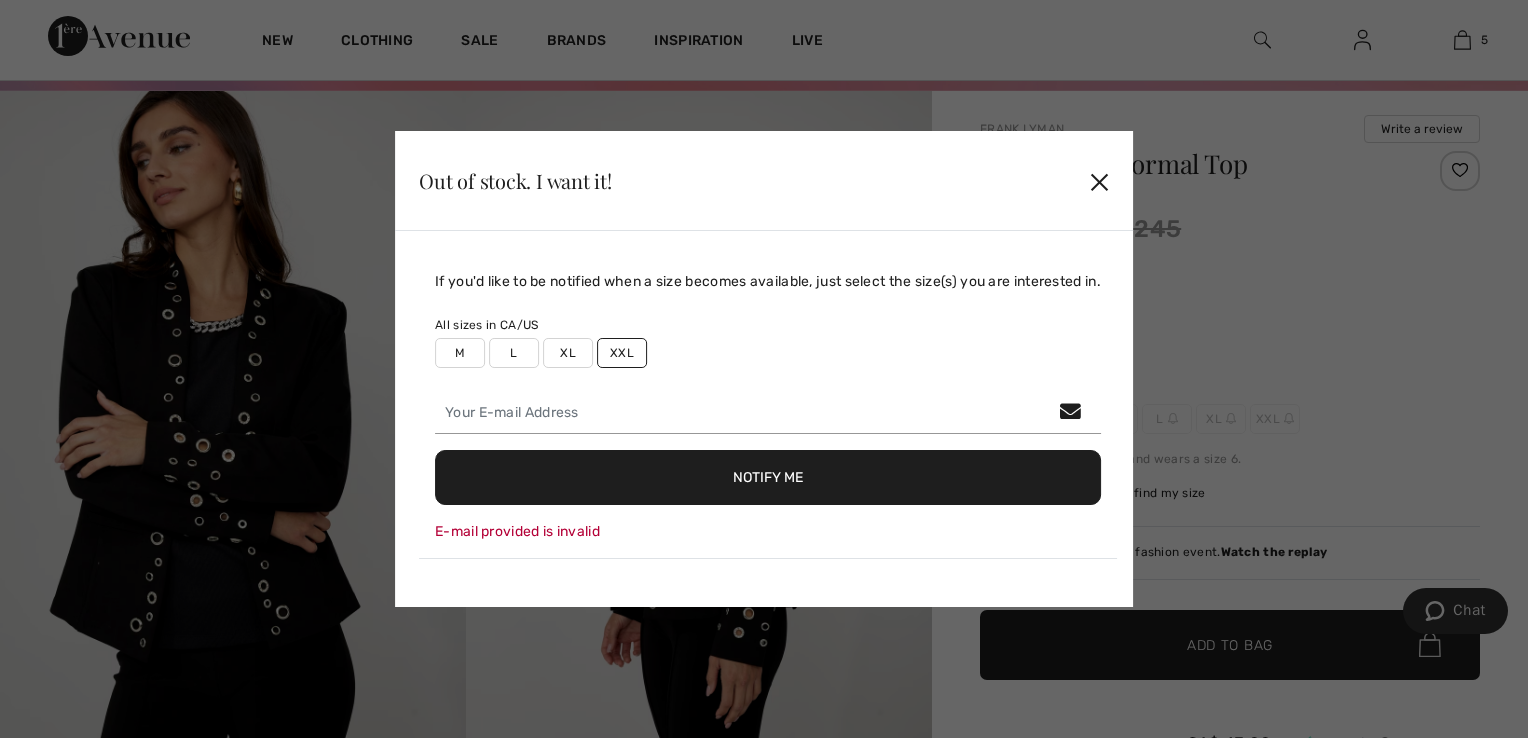 click on "✕" at bounding box center [1099, 181] 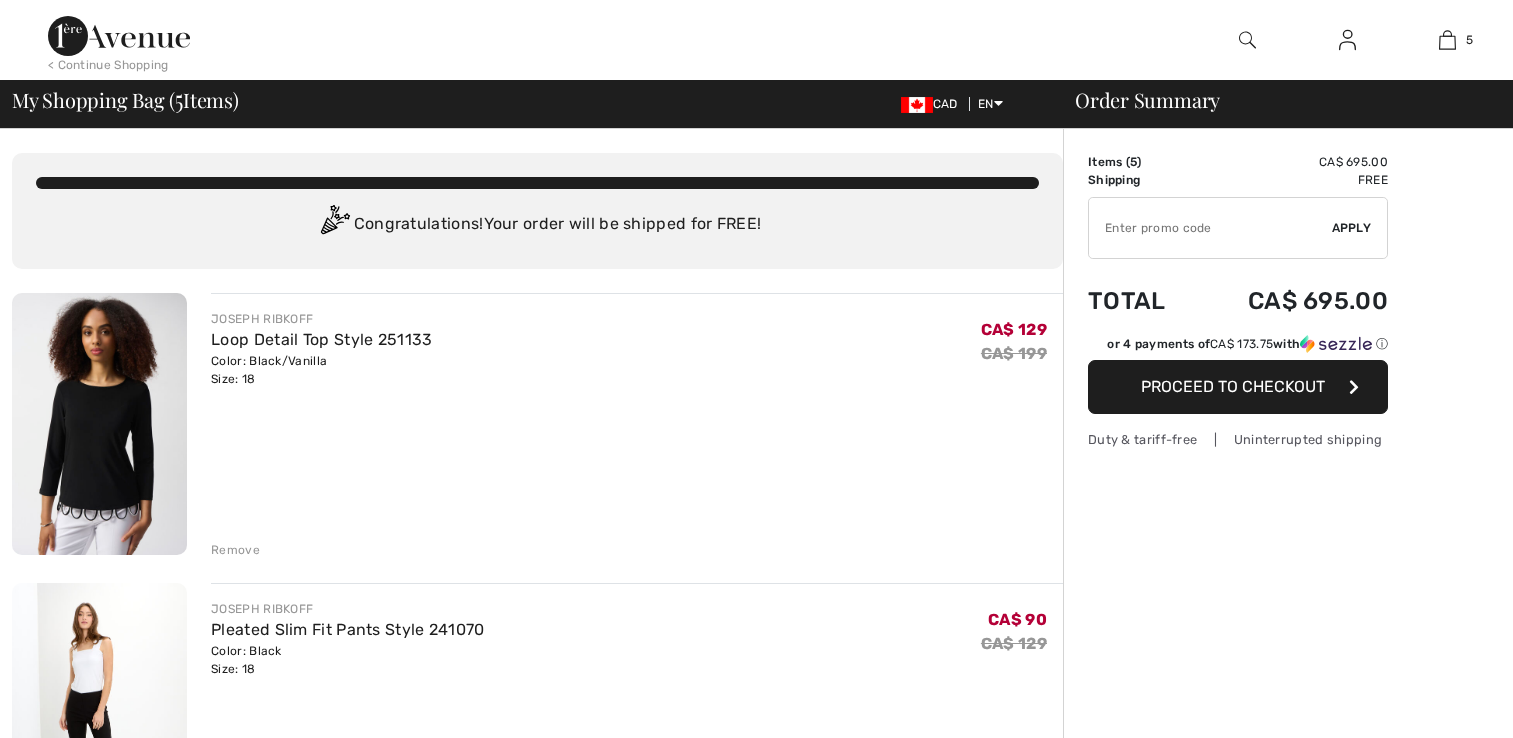 scroll, scrollTop: 491, scrollLeft: 0, axis: vertical 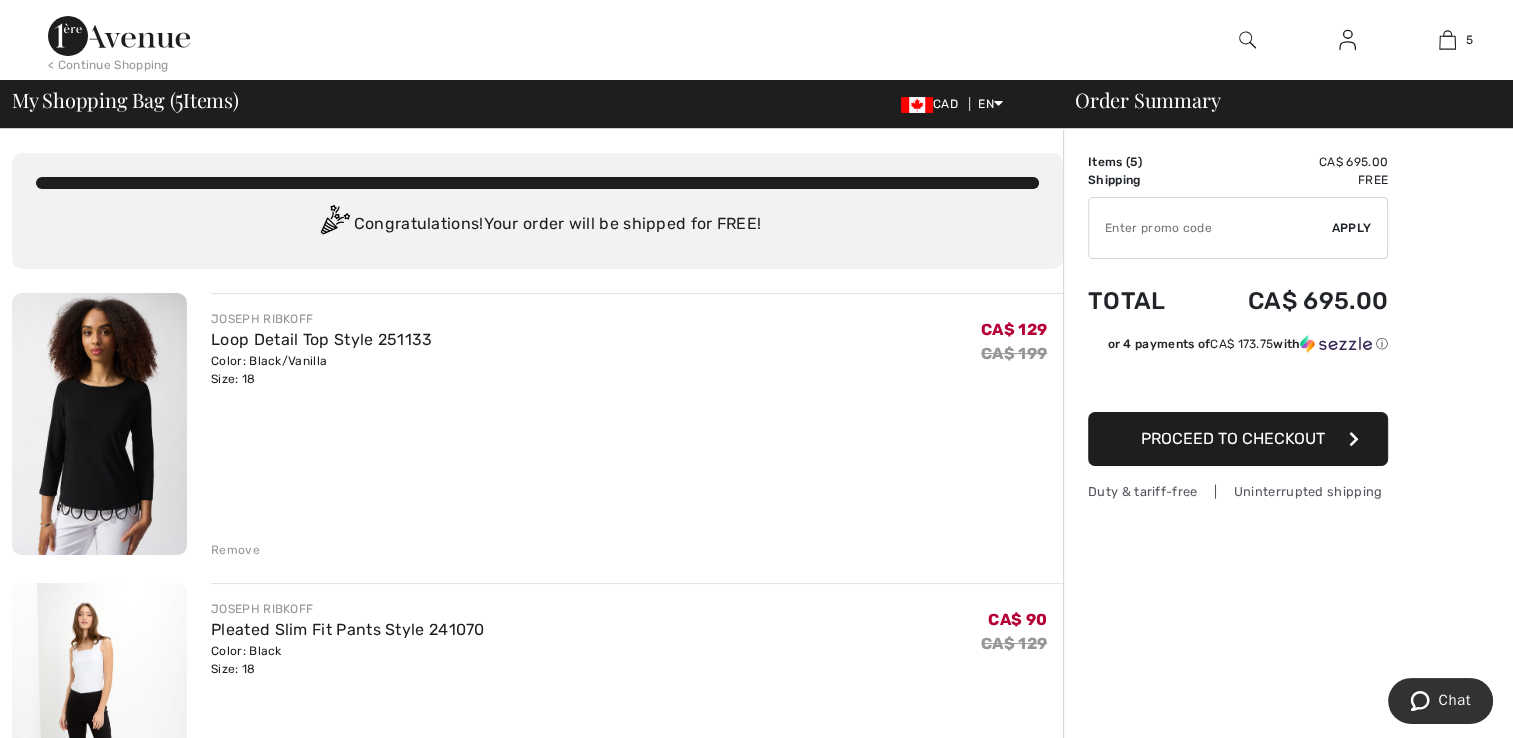 click on "Loop Detail Top Style 251133" at bounding box center (321, 339) 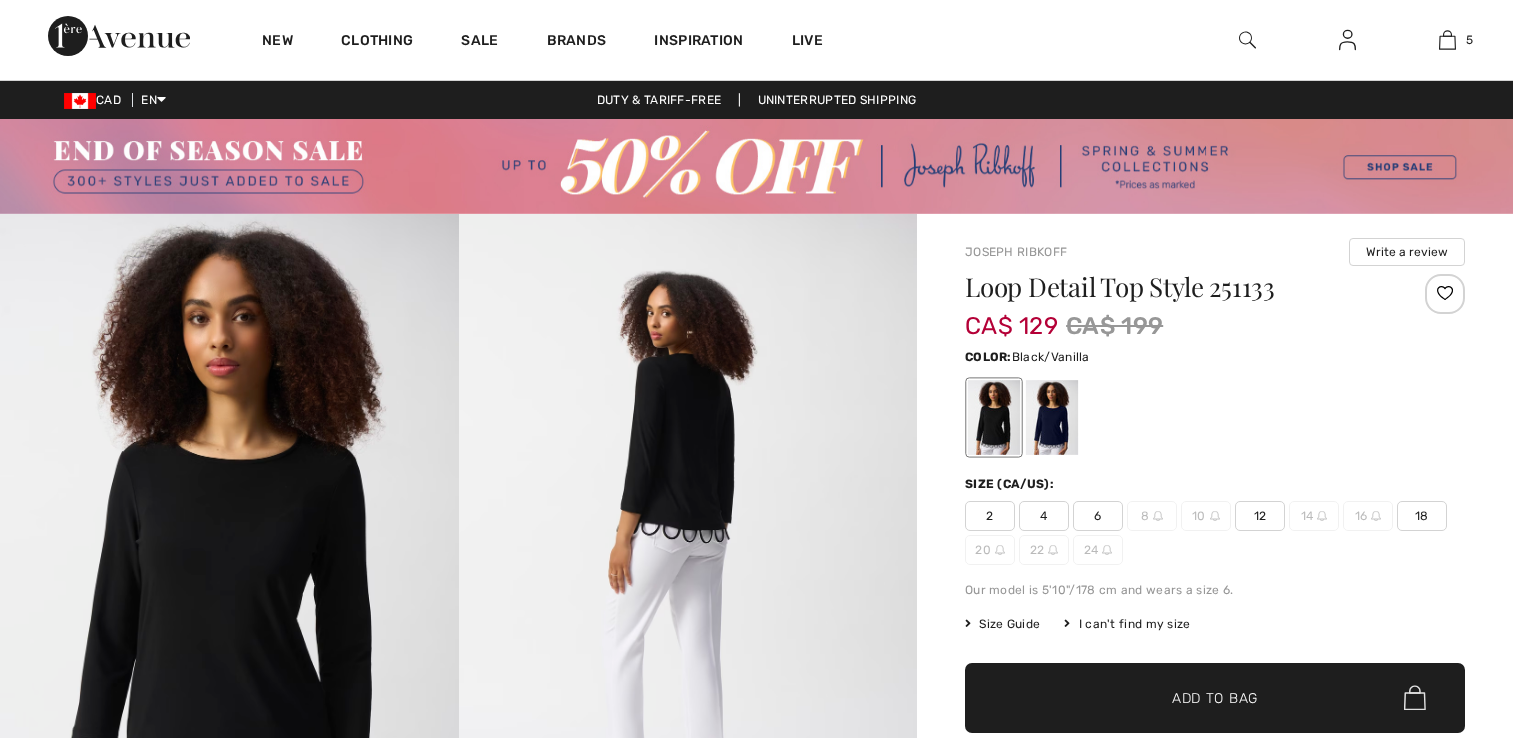 scroll, scrollTop: 0, scrollLeft: 0, axis: both 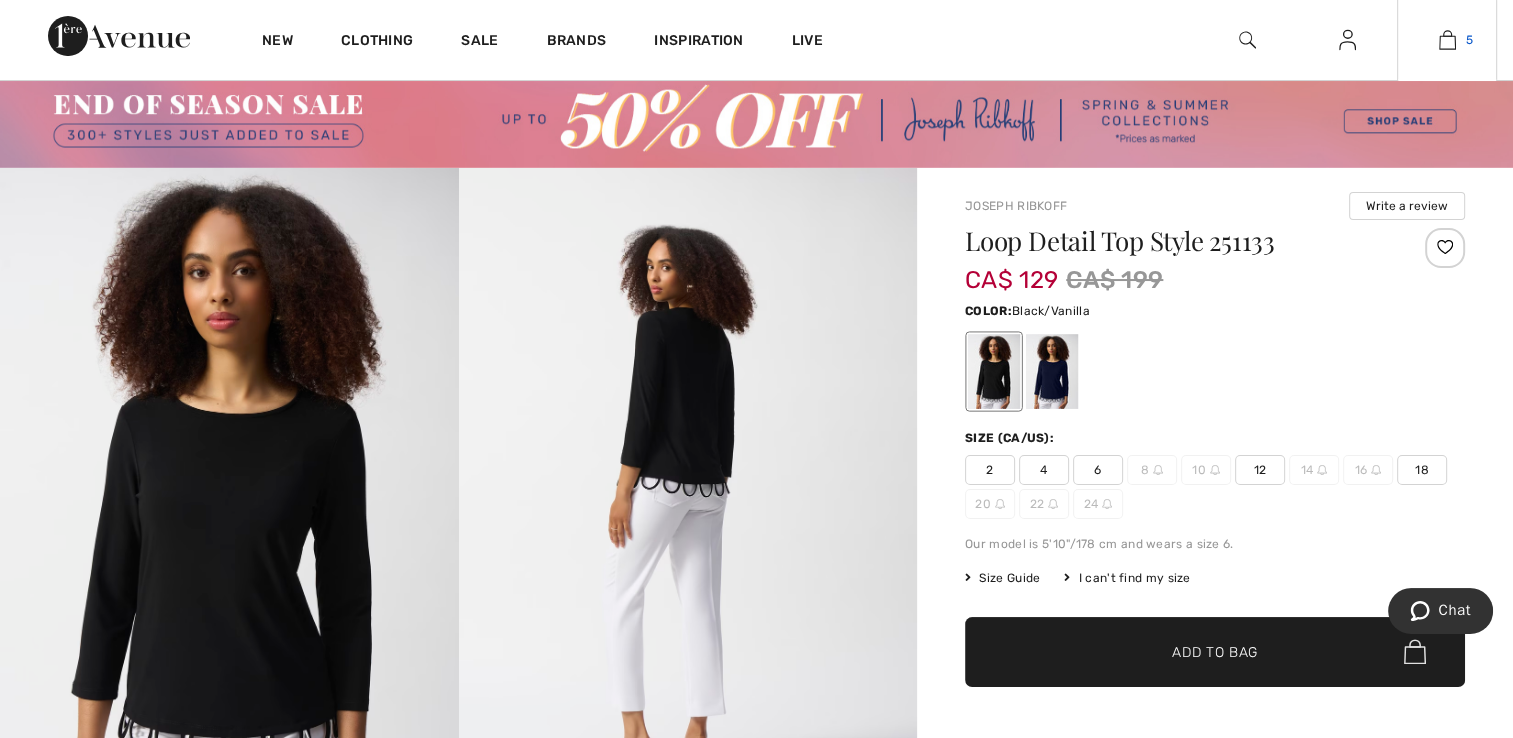 click at bounding box center [1447, 40] 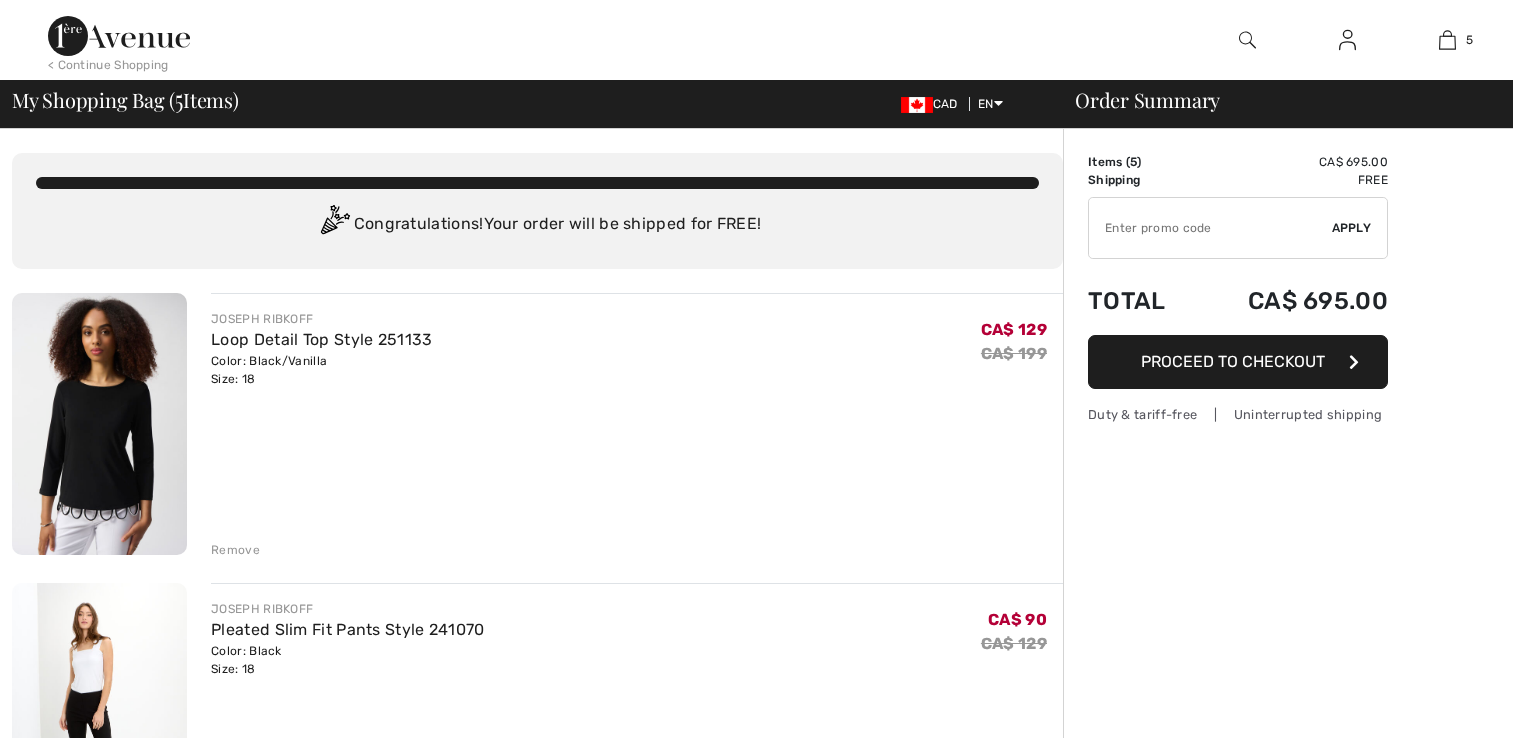 scroll, scrollTop: 0, scrollLeft: 0, axis: both 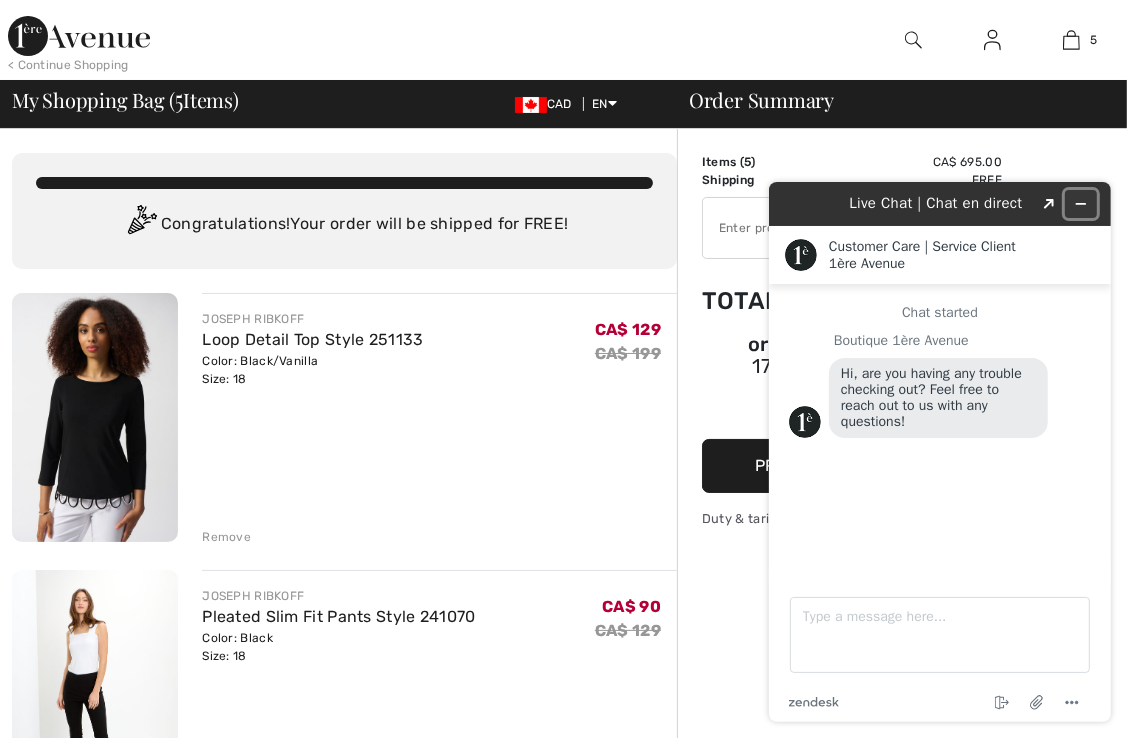 click 